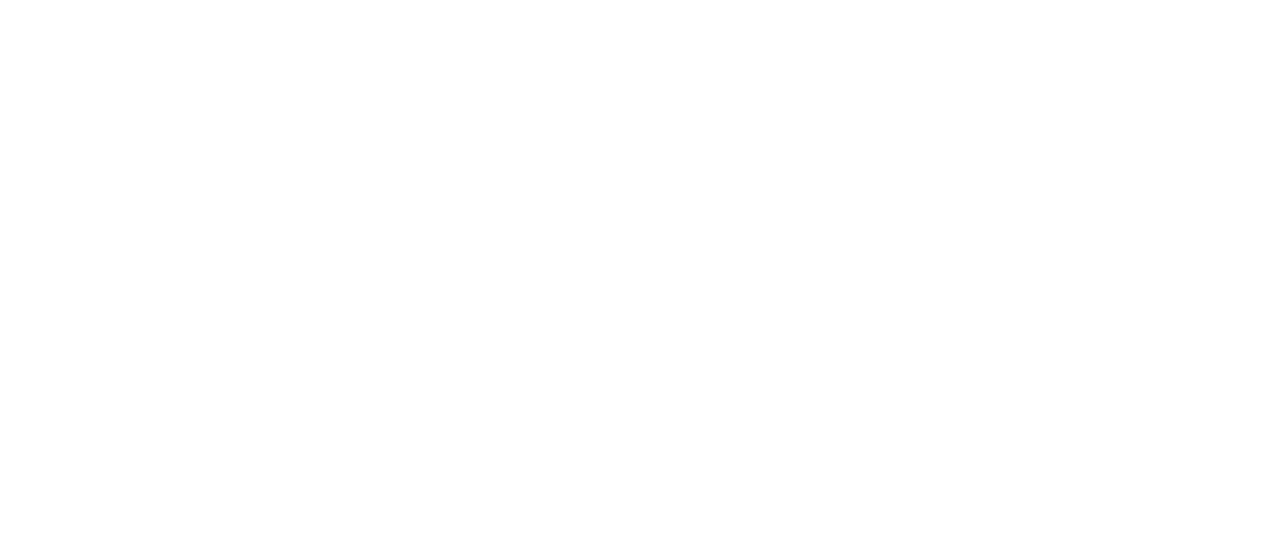 scroll, scrollTop: 0, scrollLeft: 0, axis: both 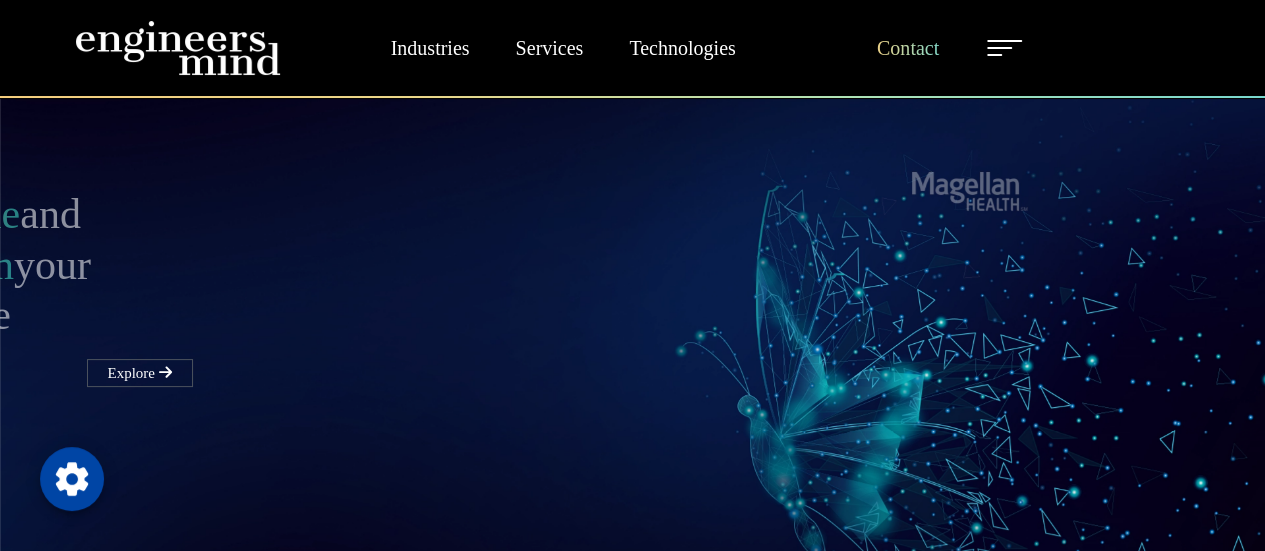 click on "Contact" at bounding box center (908, 48) 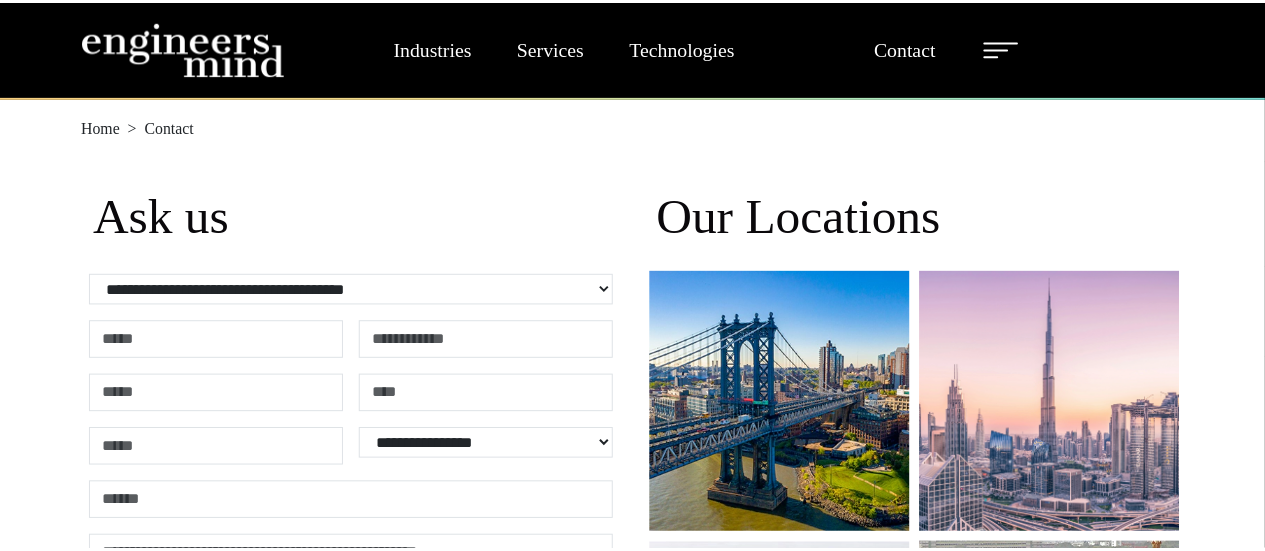scroll, scrollTop: 0, scrollLeft: 0, axis: both 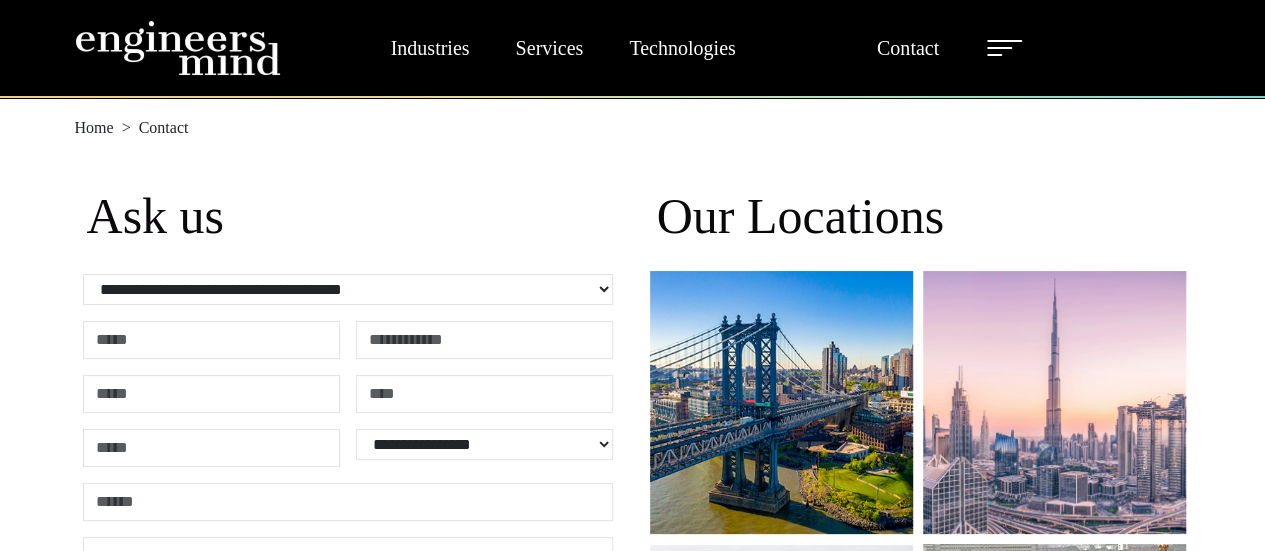 click at bounding box center (1004, 48) 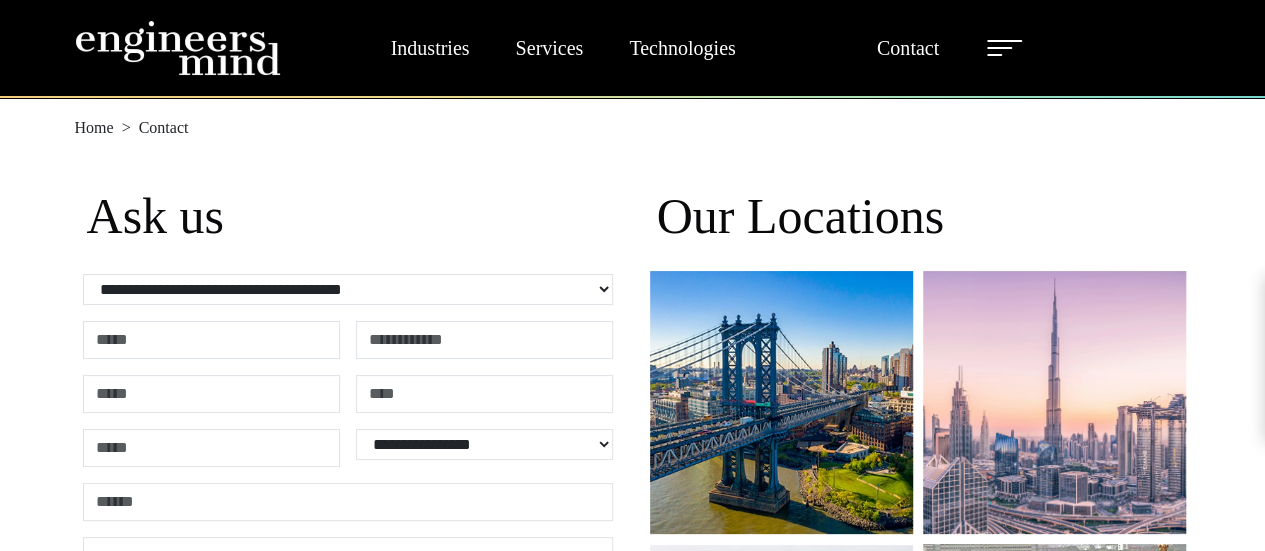 click at bounding box center [1461, 92] 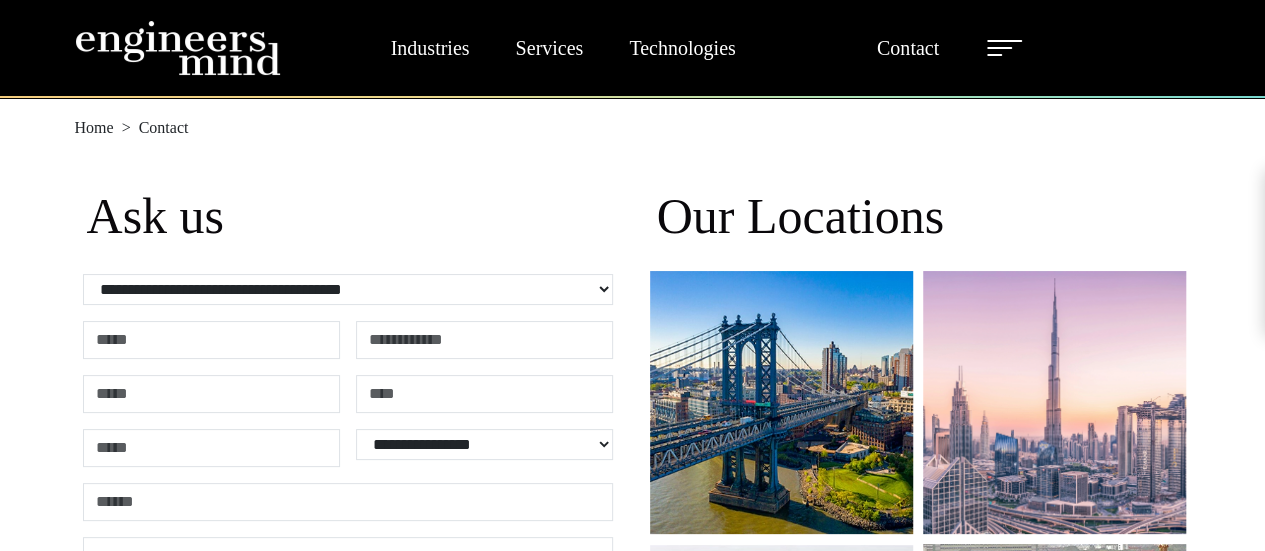 click on "Careers" at bounding box center [1461, 296] 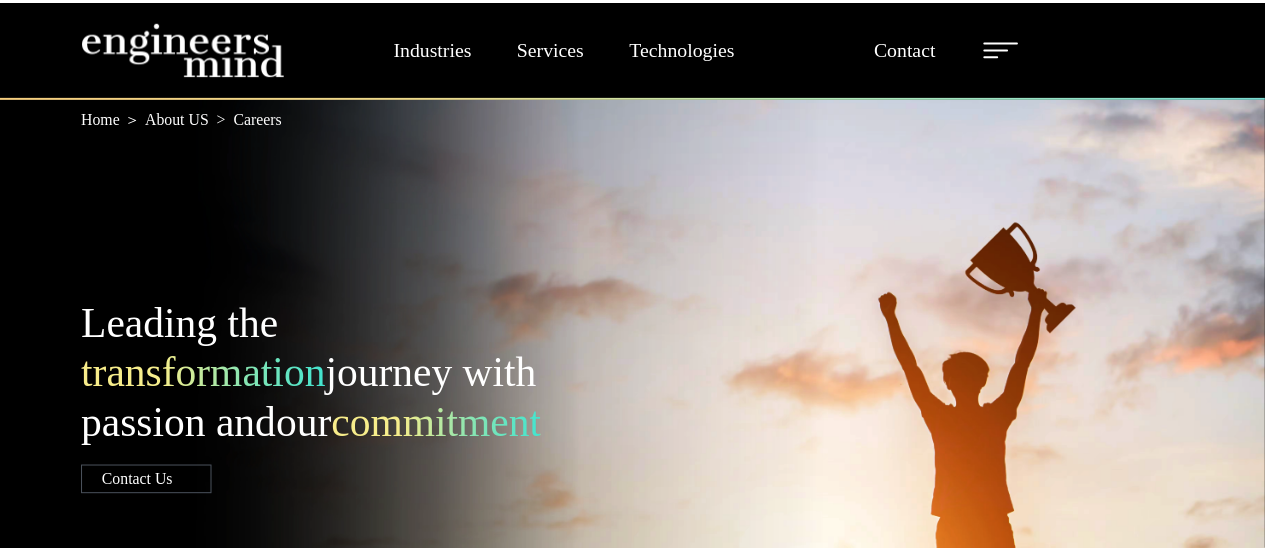 scroll, scrollTop: 0, scrollLeft: 0, axis: both 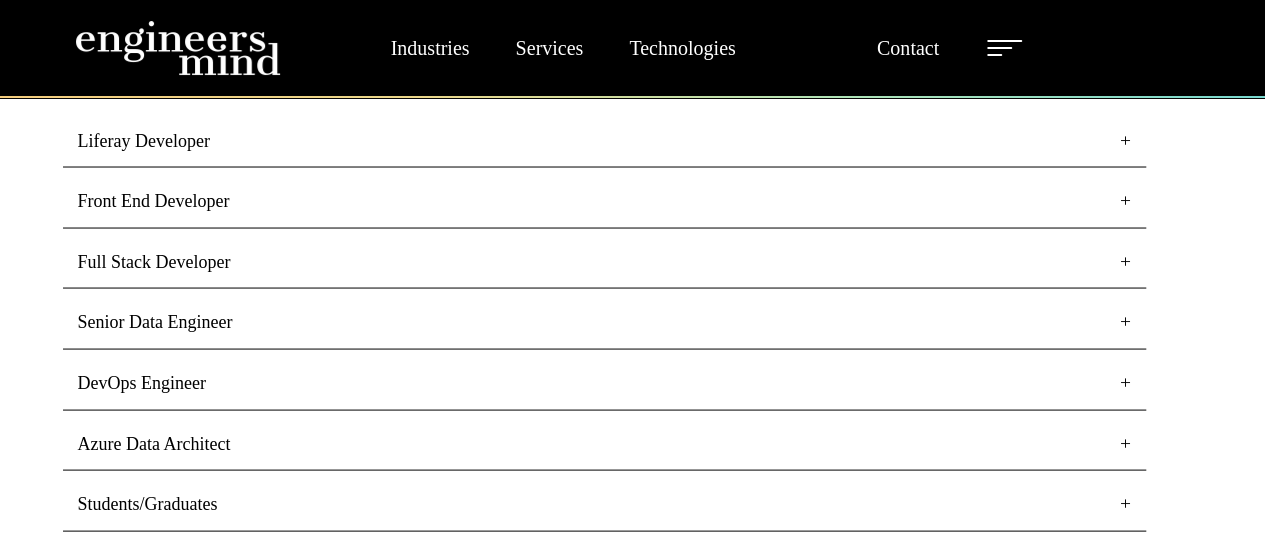 click on "Full Stack Developer" at bounding box center [604, 262] 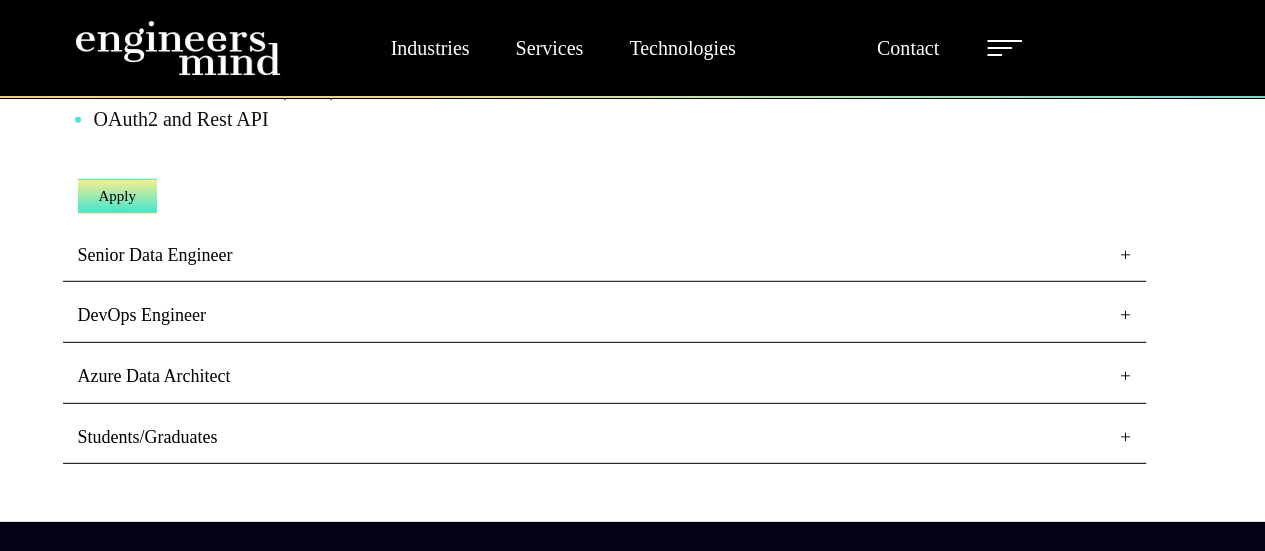 scroll, scrollTop: 2736, scrollLeft: 0, axis: vertical 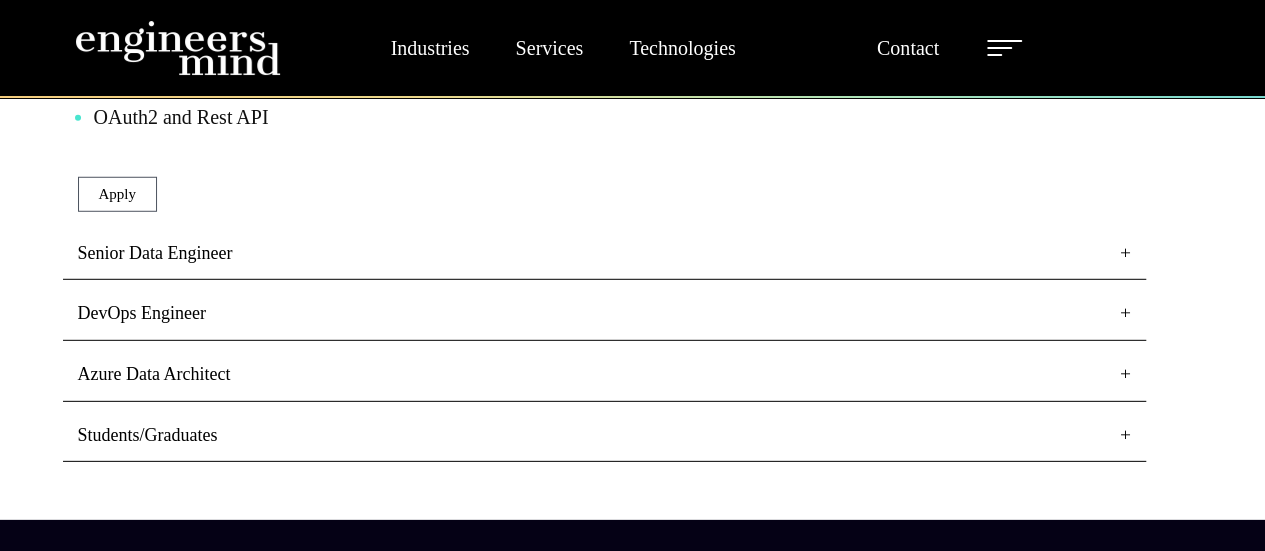 click on "Azure Data Architect" at bounding box center [604, 375] 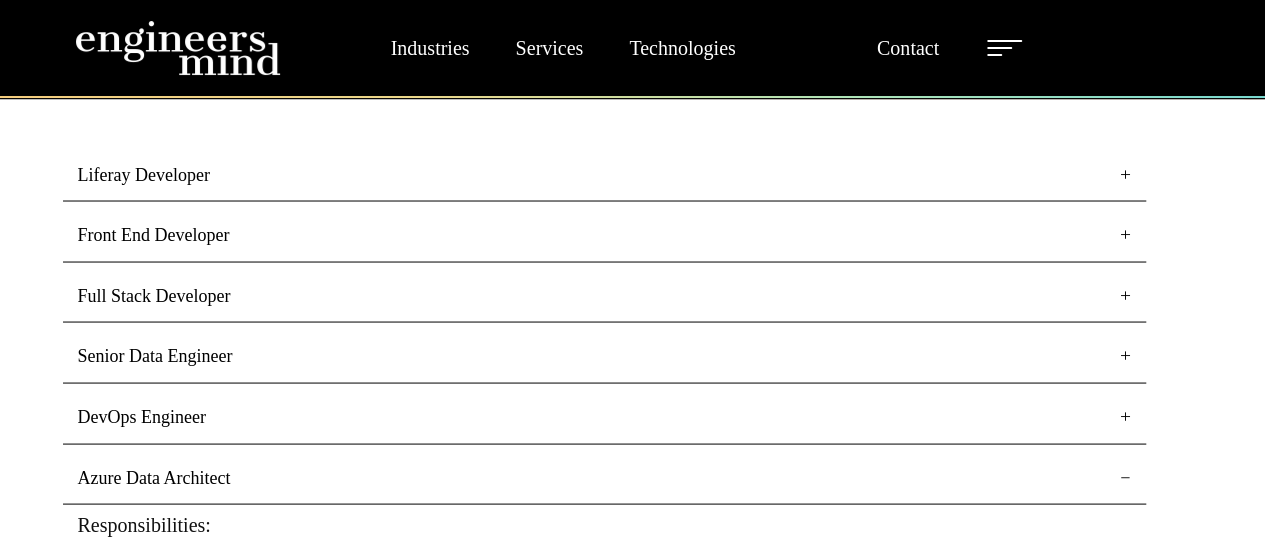 scroll, scrollTop: 1710, scrollLeft: 0, axis: vertical 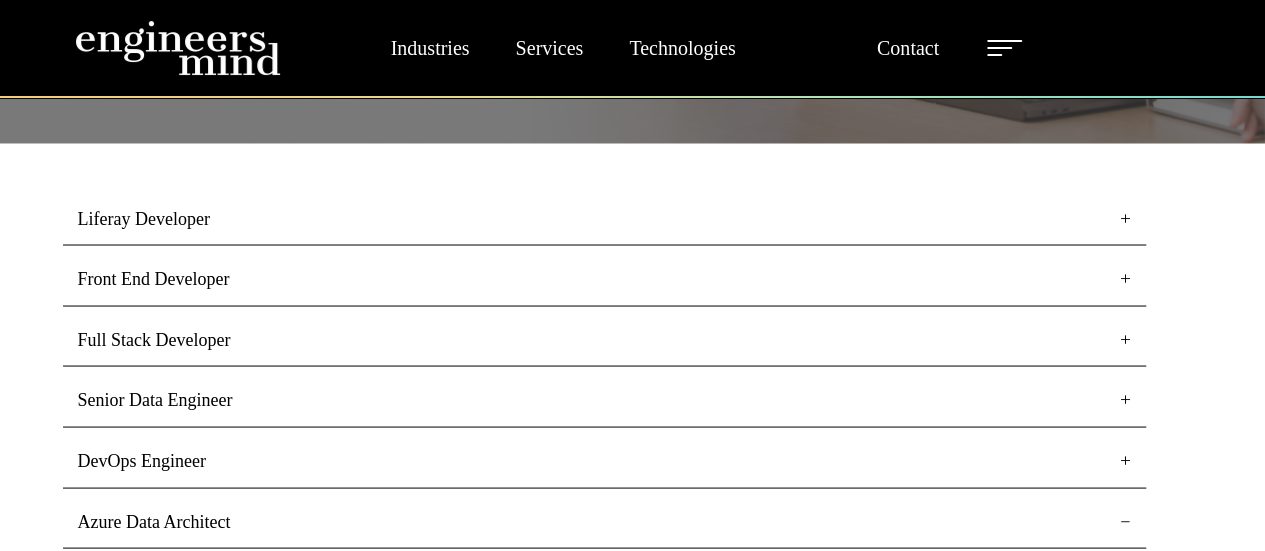 click on "Front End Developer" at bounding box center [604, 279] 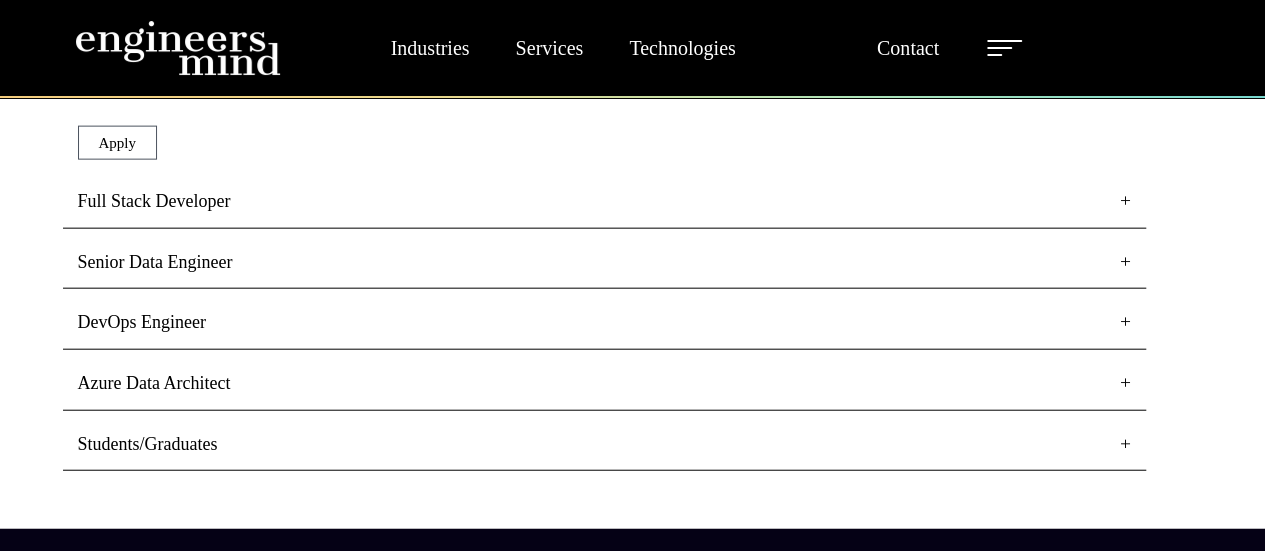 scroll, scrollTop: 2248, scrollLeft: 0, axis: vertical 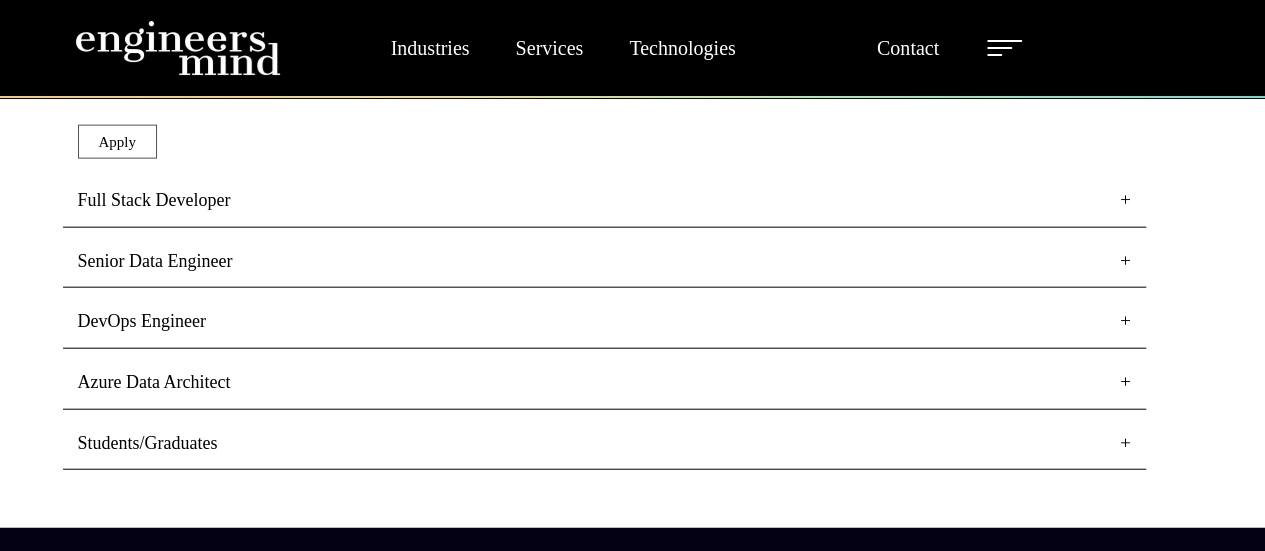 click on "Students/Graduates" at bounding box center (604, 444) 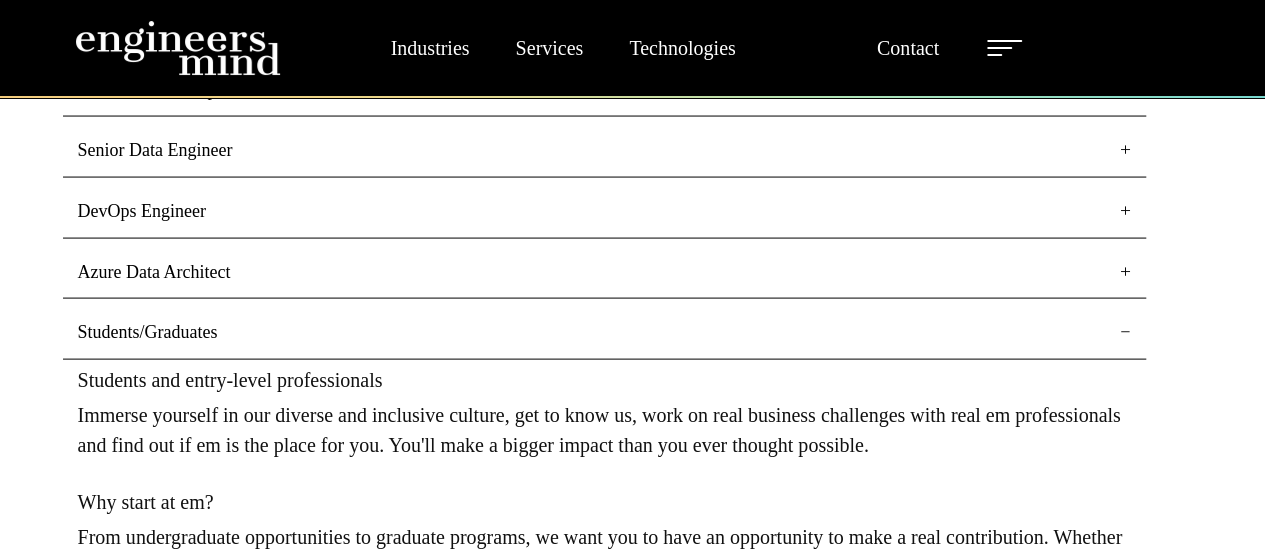 scroll, scrollTop: 1958, scrollLeft: 0, axis: vertical 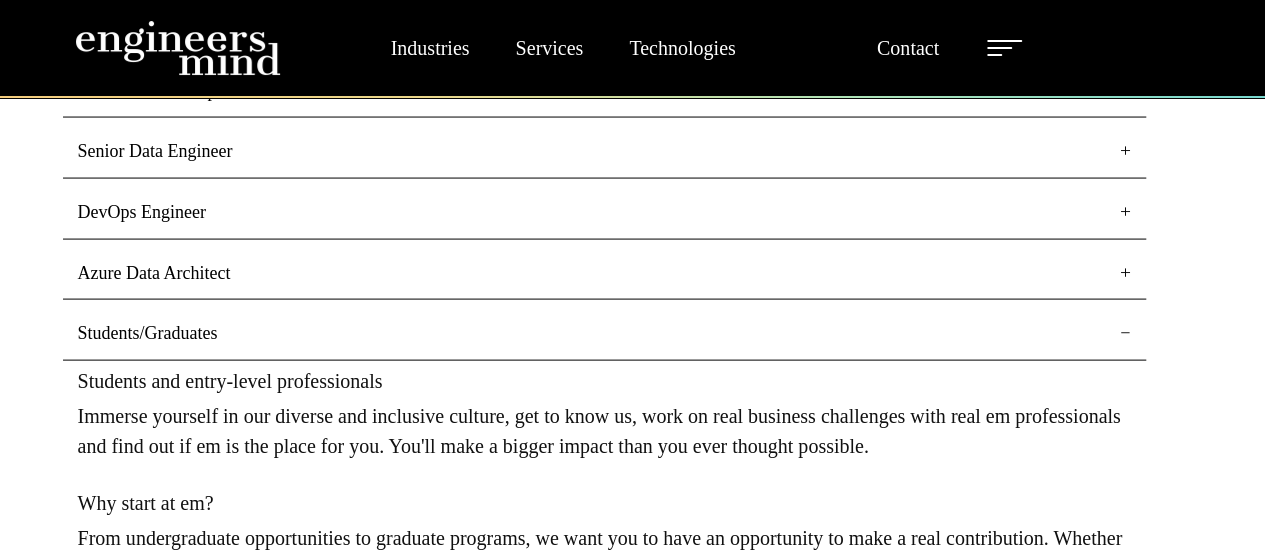 click on "Azure Data Architect" at bounding box center (604, 274) 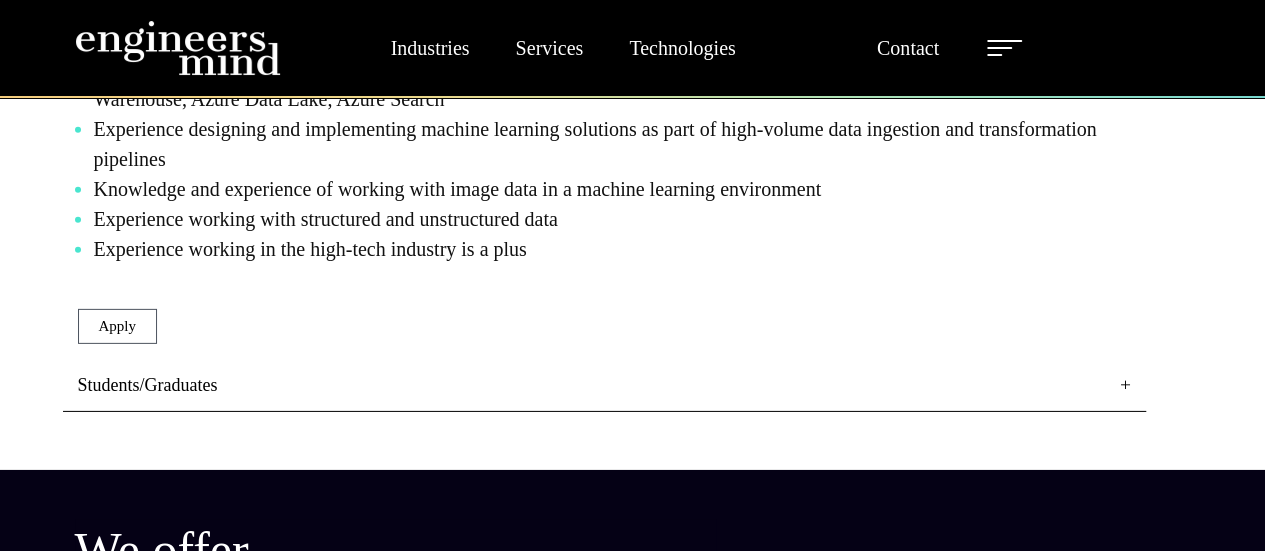 scroll, scrollTop: 3004, scrollLeft: 0, axis: vertical 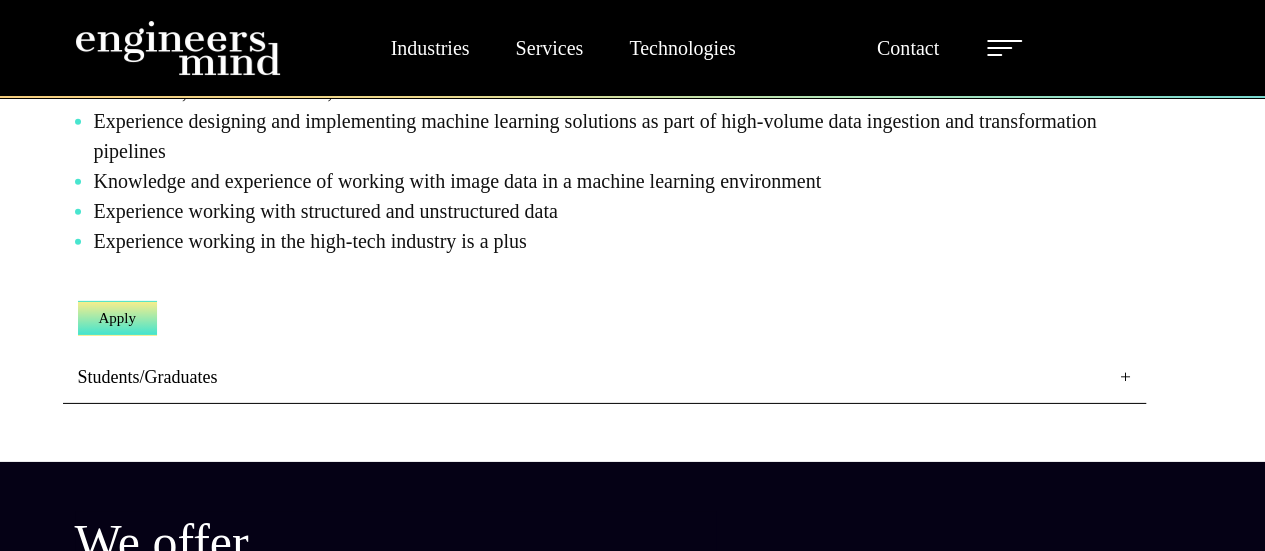 click on "Apply" at bounding box center (118, 318) 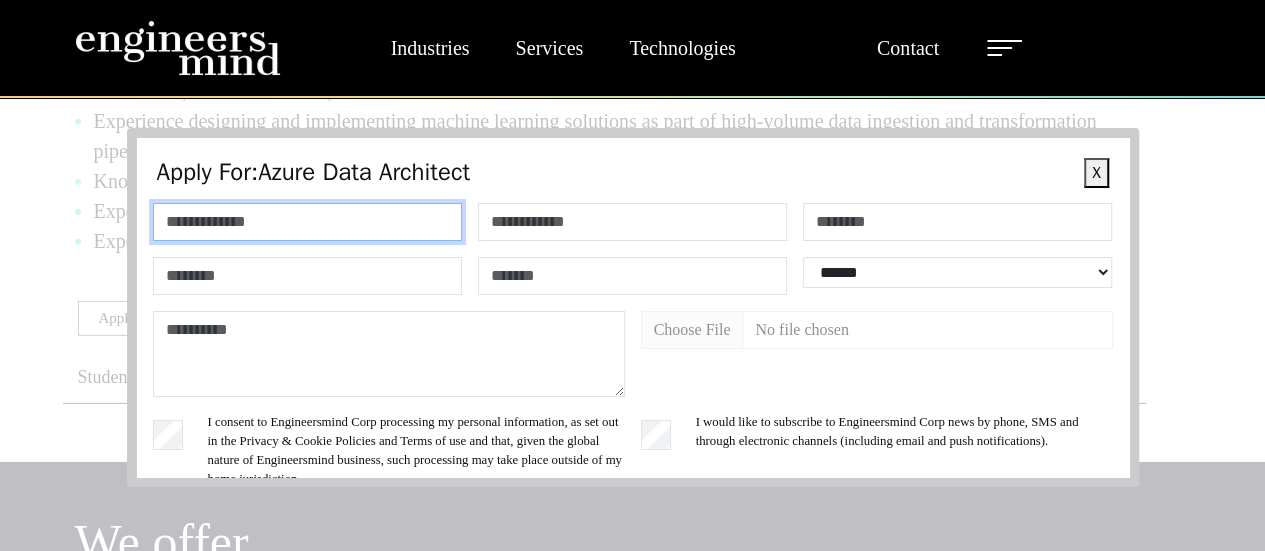 click at bounding box center (307, 222) 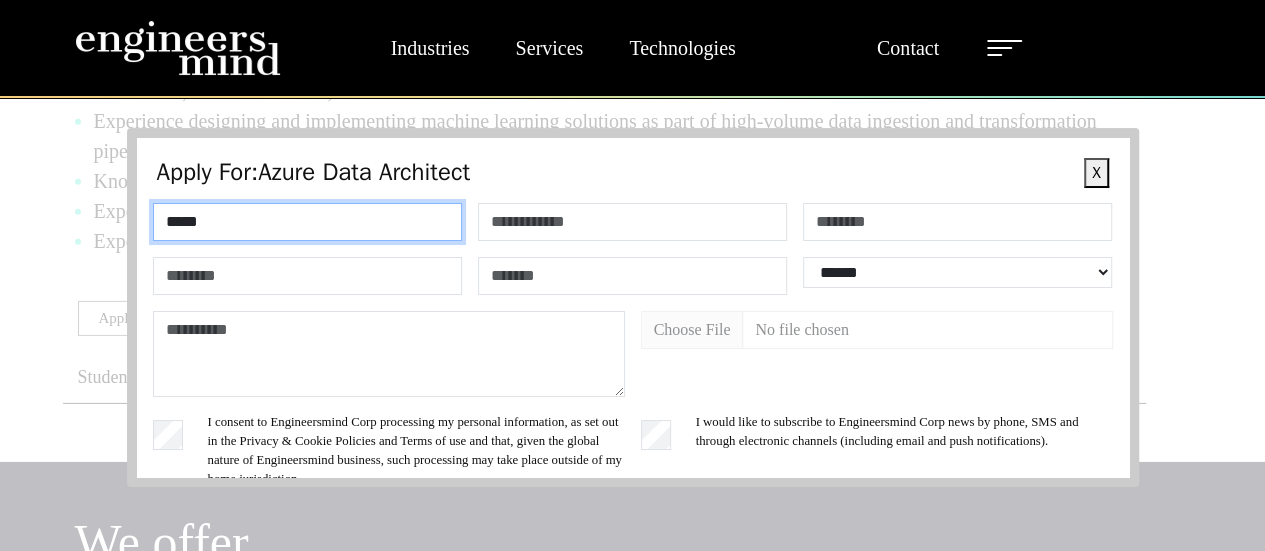 type on "*****" 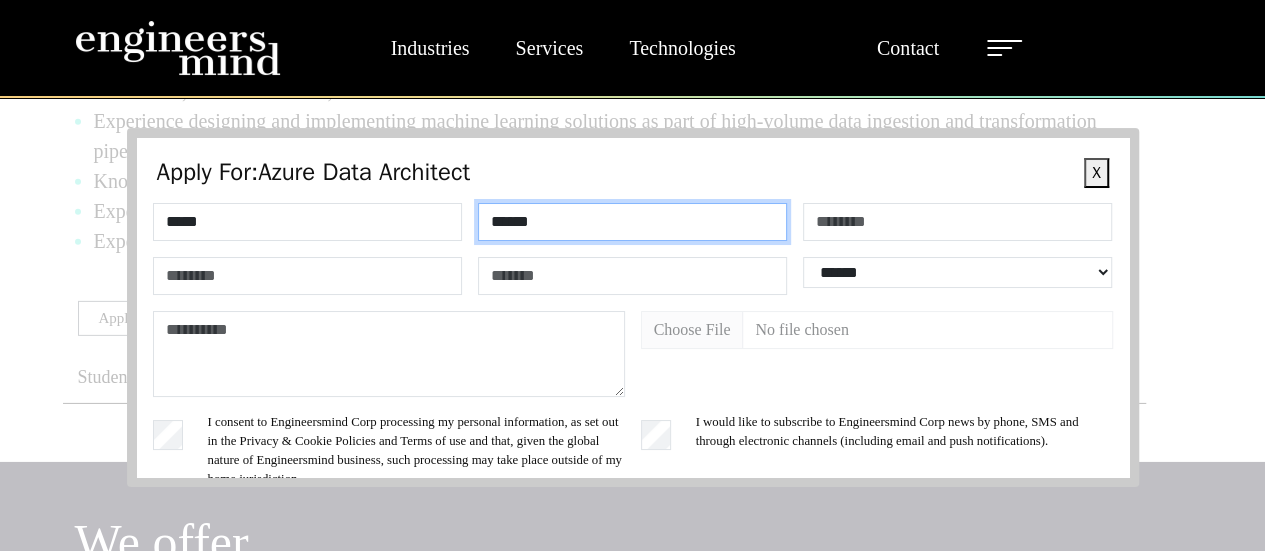 type on "******" 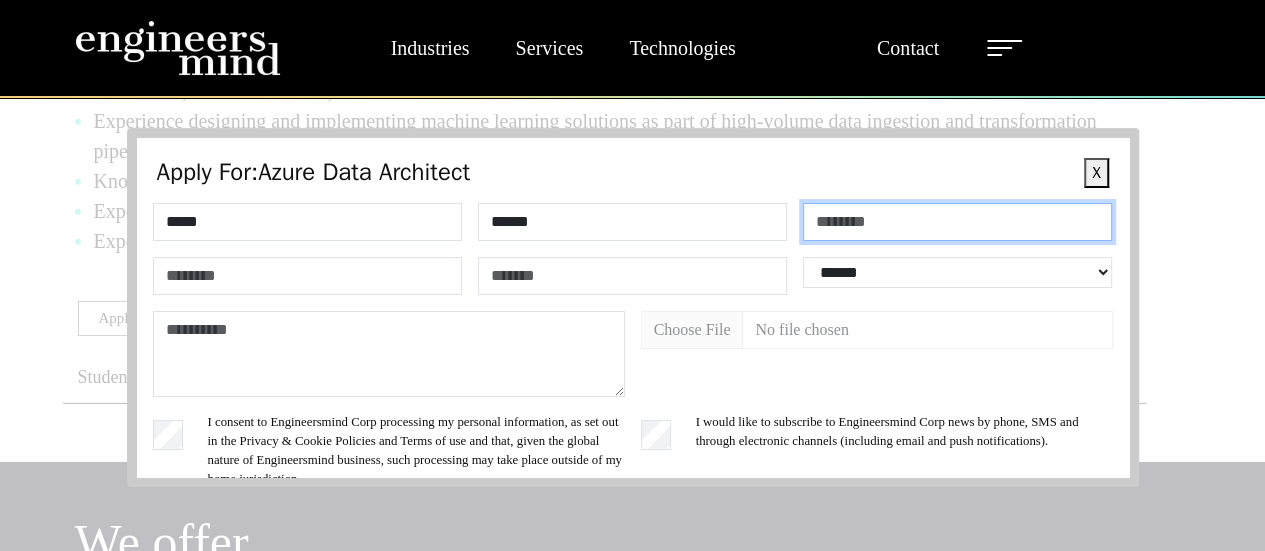 click at bounding box center [957, 222] 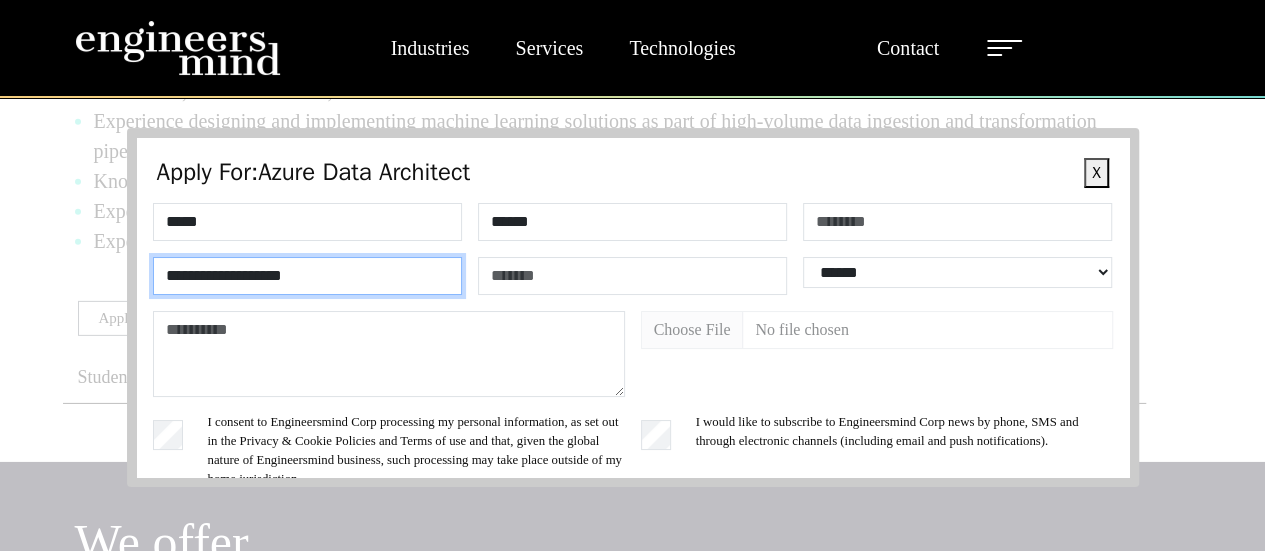 type on "**********" 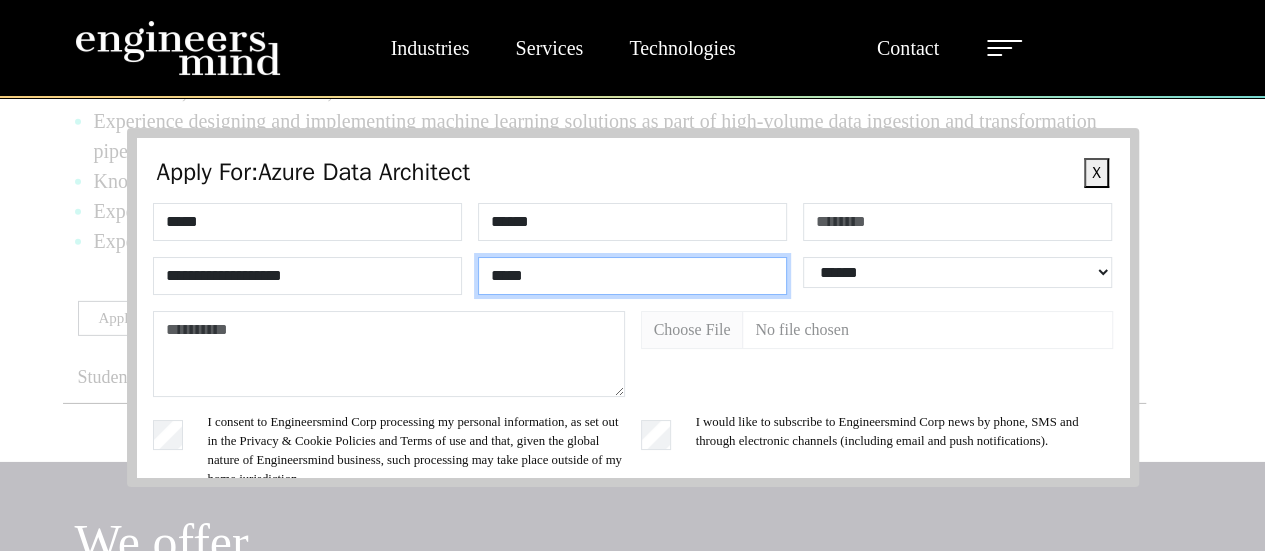 type on "**********" 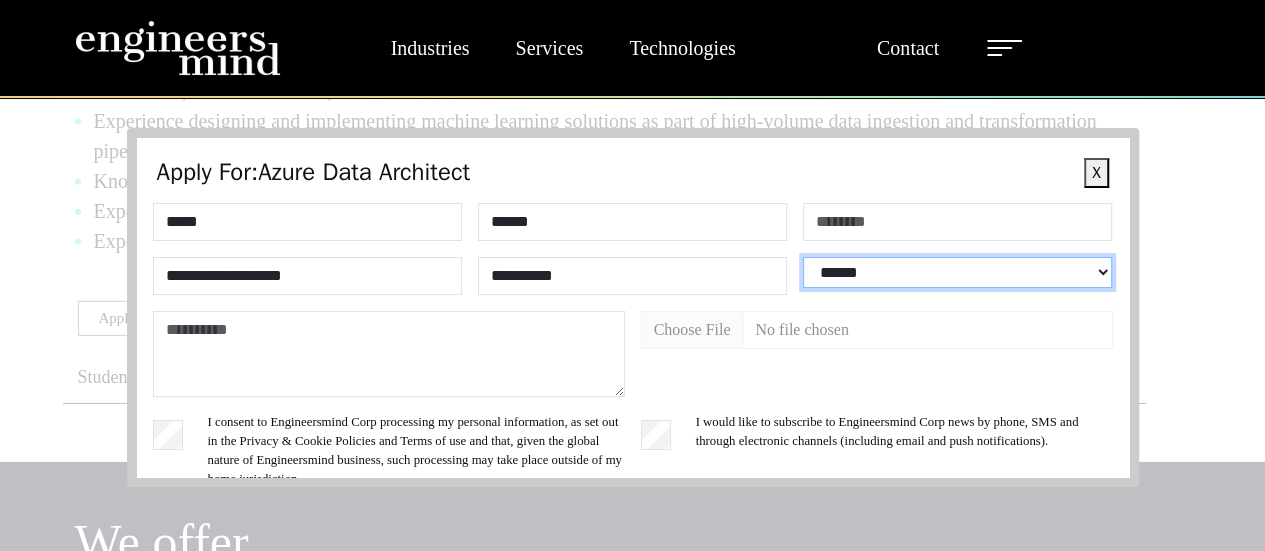 click on "**********" at bounding box center (957, 272) 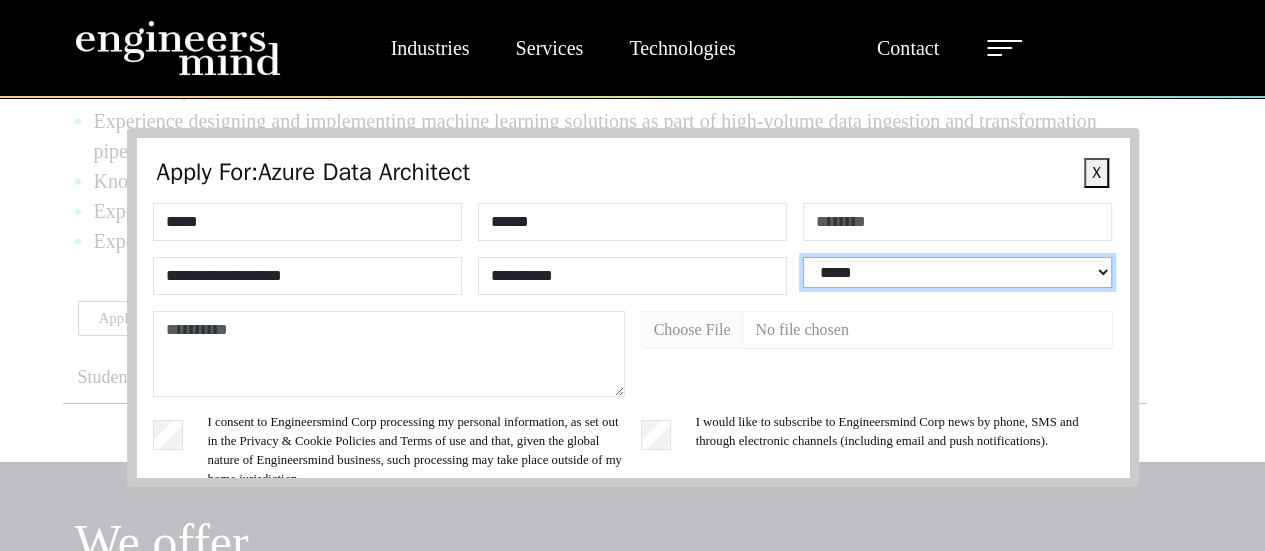click on "**********" at bounding box center (957, 272) 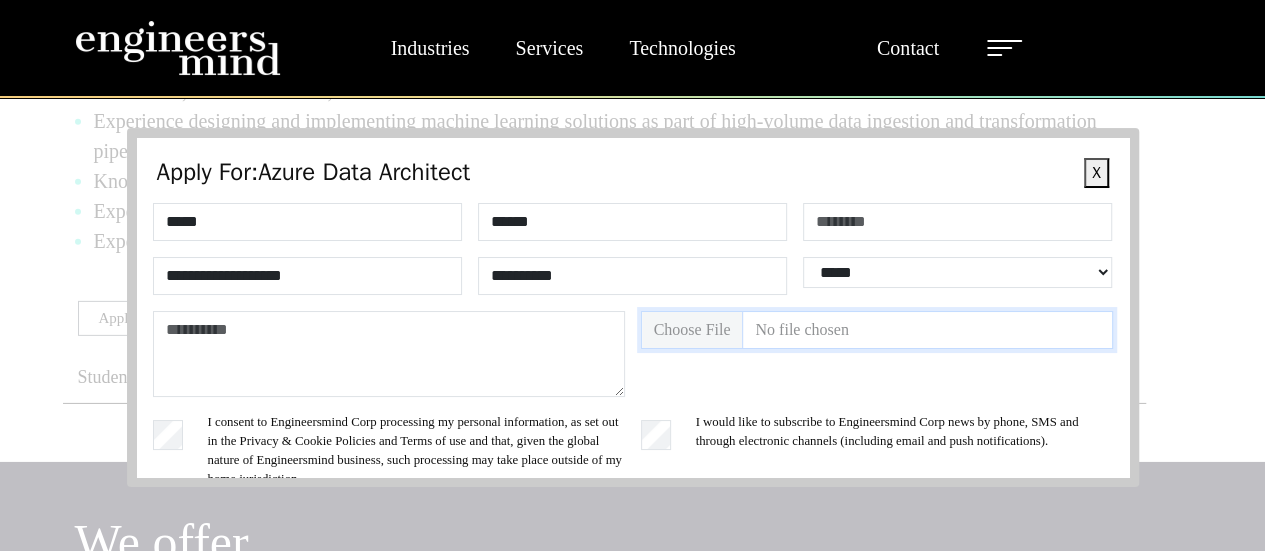 click at bounding box center (877, 330) 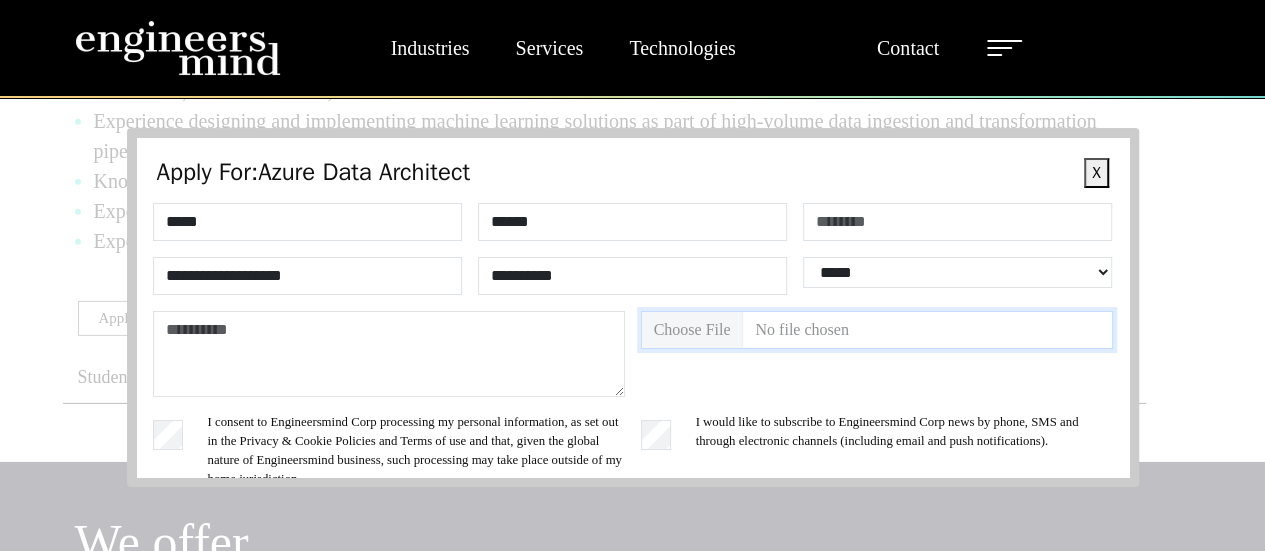 type on "**********" 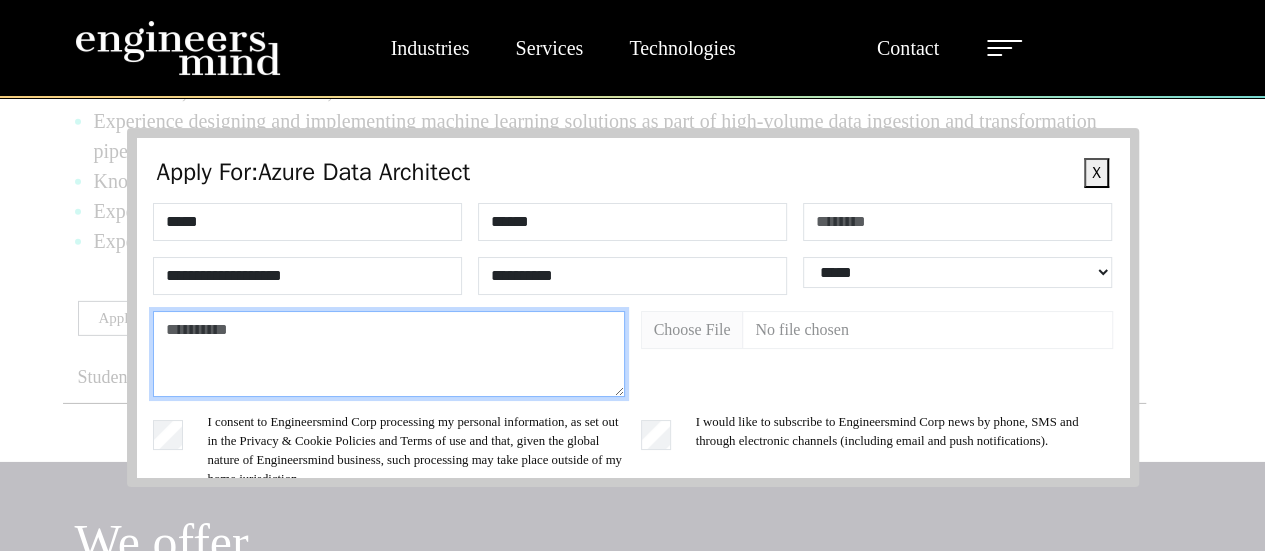 click at bounding box center (389, 354) 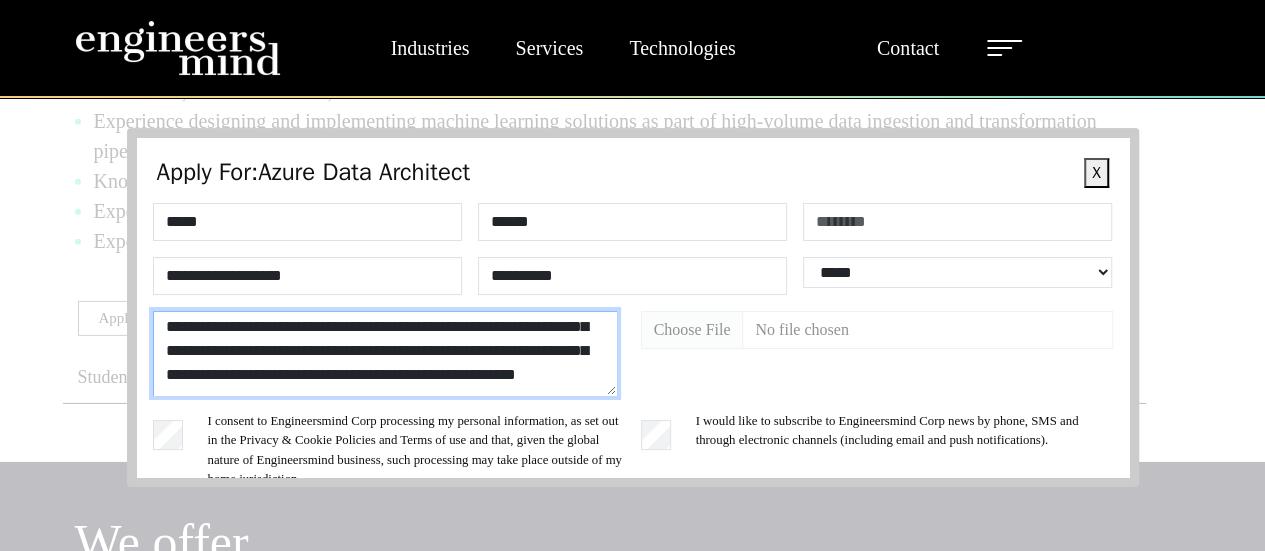 scroll, scrollTop: 0, scrollLeft: 0, axis: both 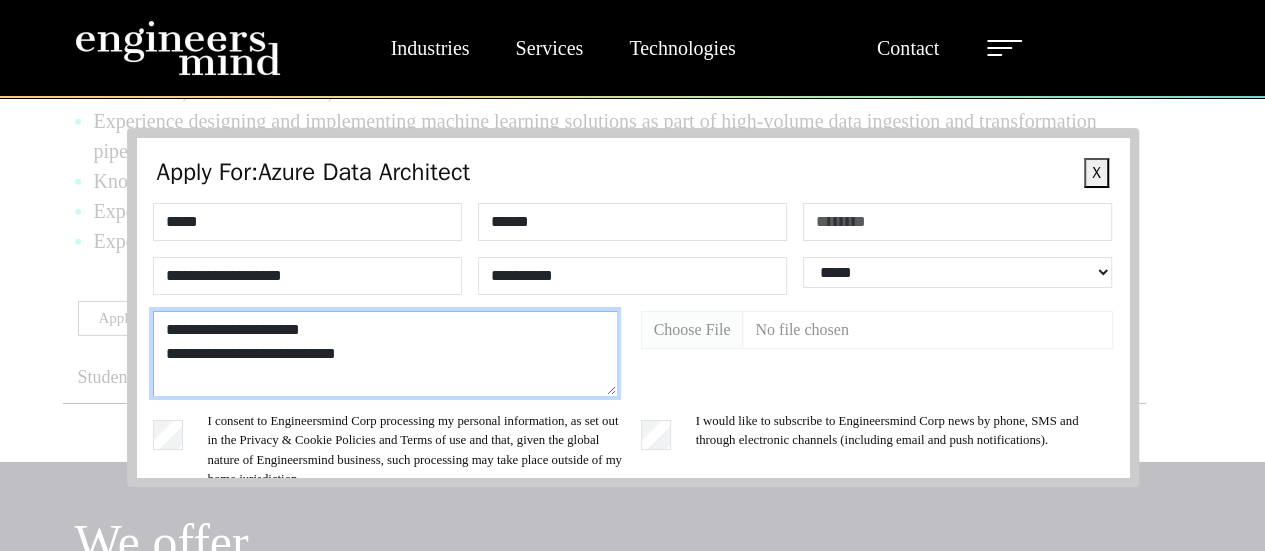 drag, startPoint x: 168, startPoint y: 327, endPoint x: 316, endPoint y: 333, distance: 148.12157 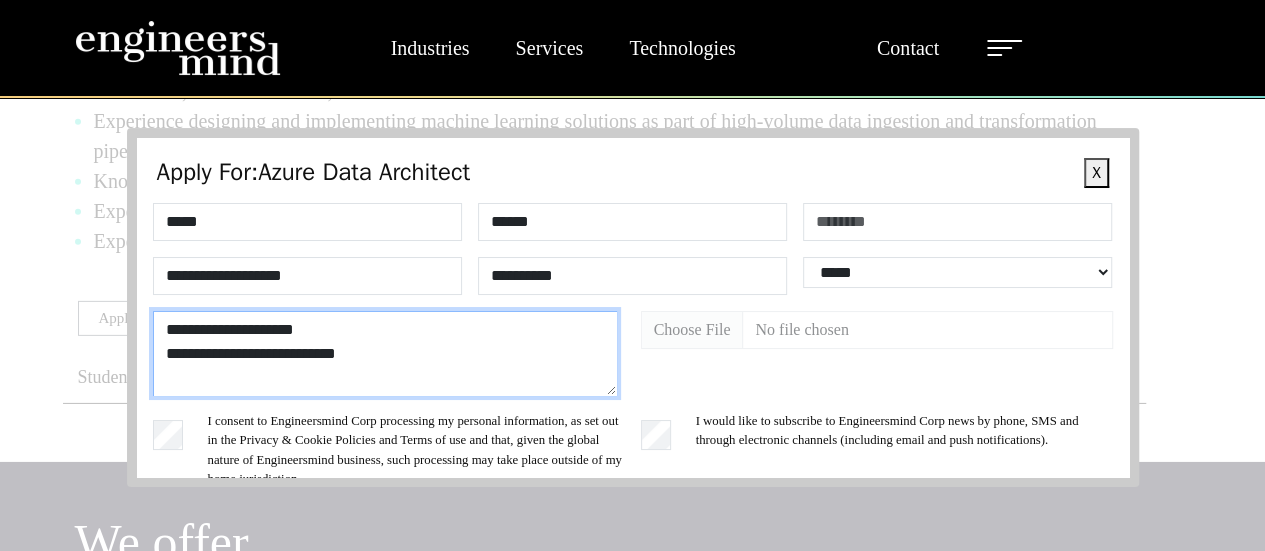 drag, startPoint x: 165, startPoint y: 353, endPoint x: 184, endPoint y: 357, distance: 19.416489 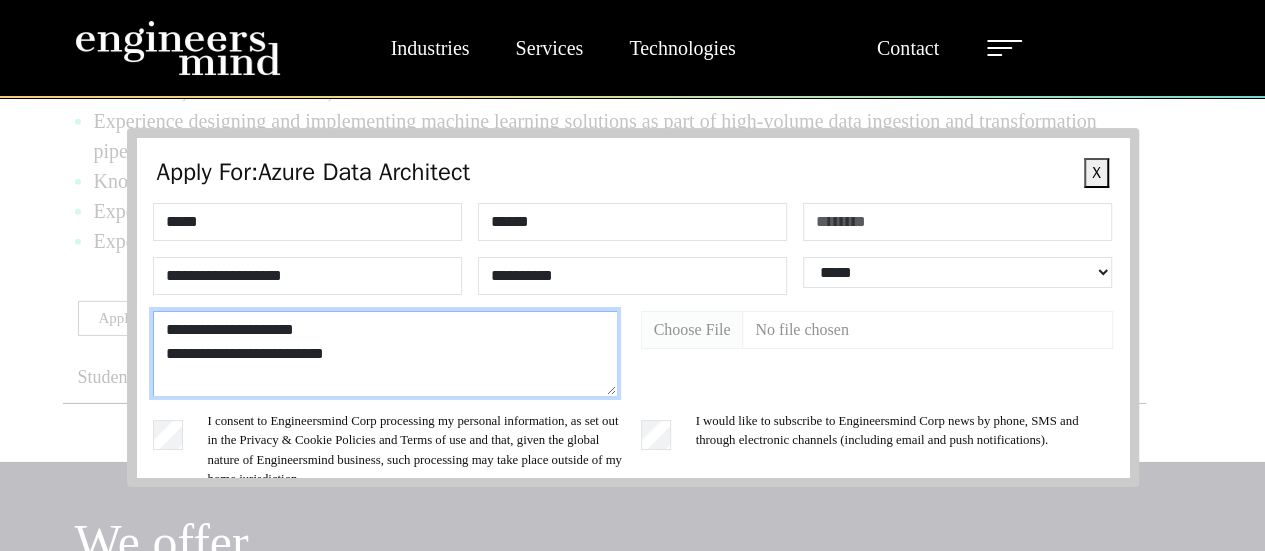 click at bounding box center (385, 353) 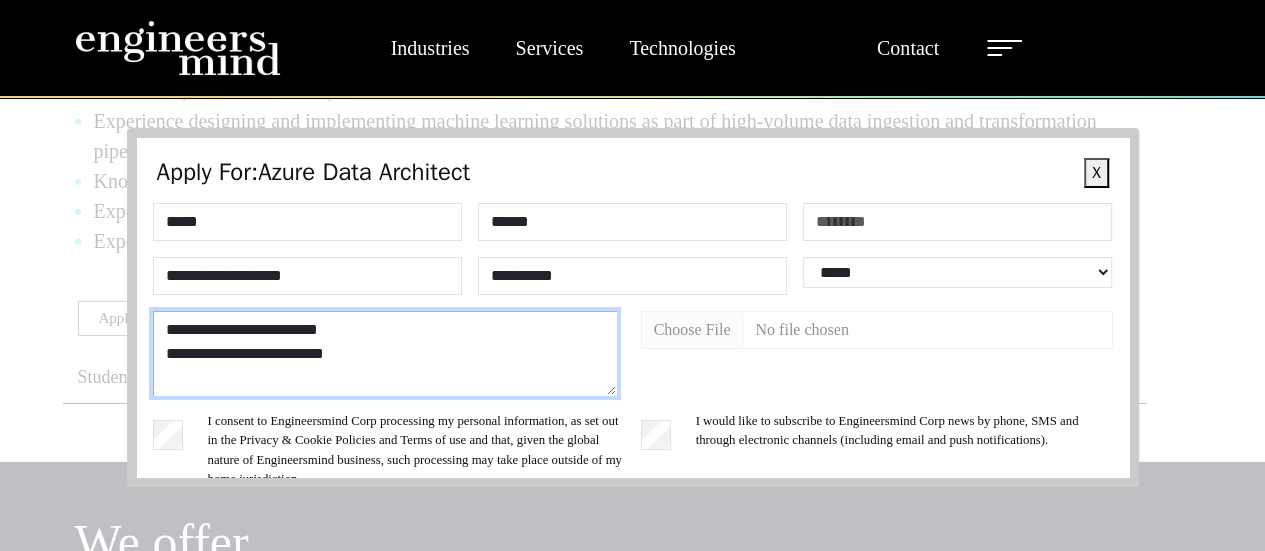 click at bounding box center (385, 353) 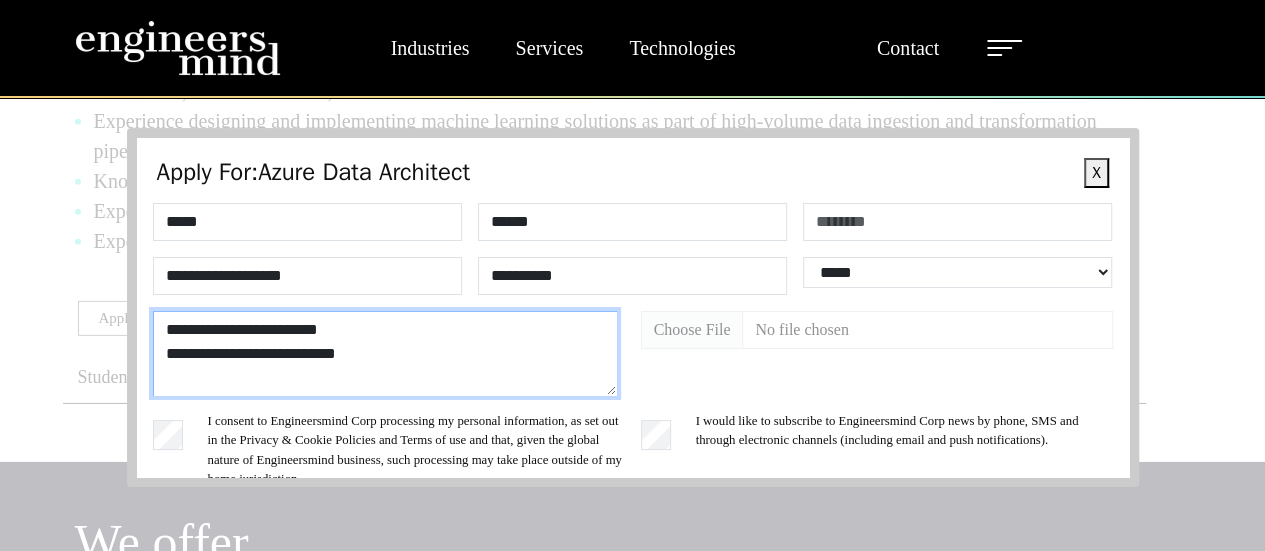 click at bounding box center [385, 353] 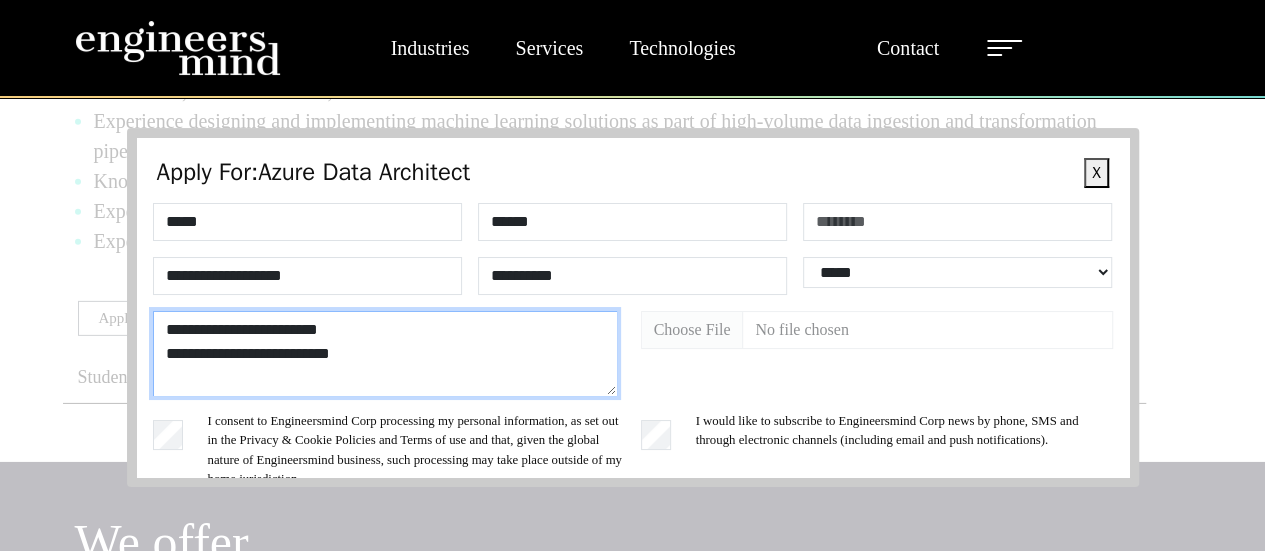 click at bounding box center (385, 353) 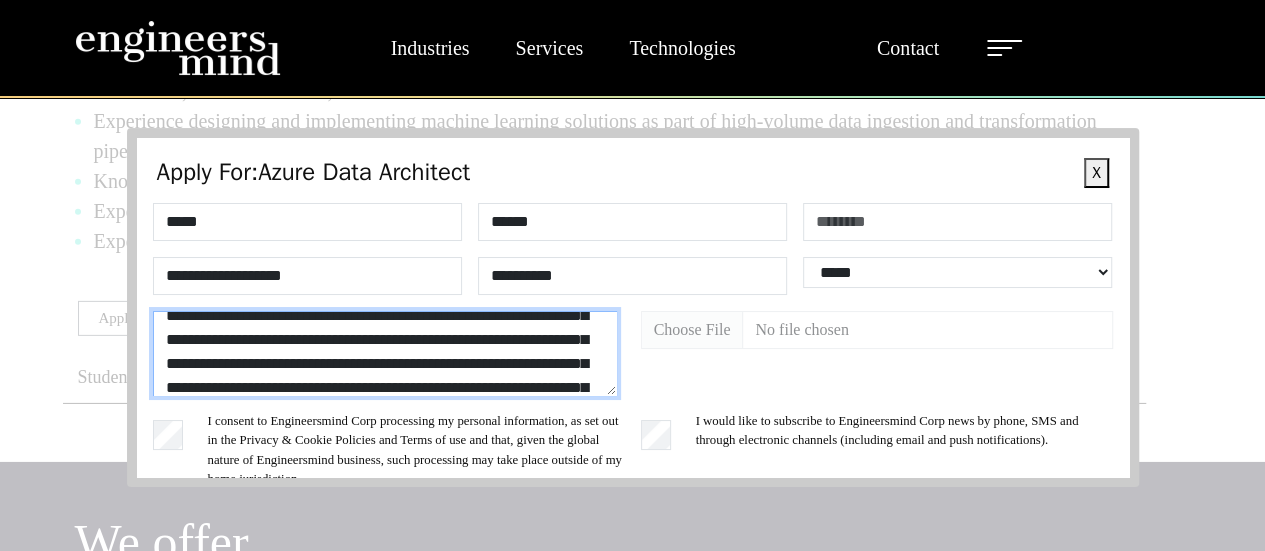 scroll, scrollTop: 111, scrollLeft: 0, axis: vertical 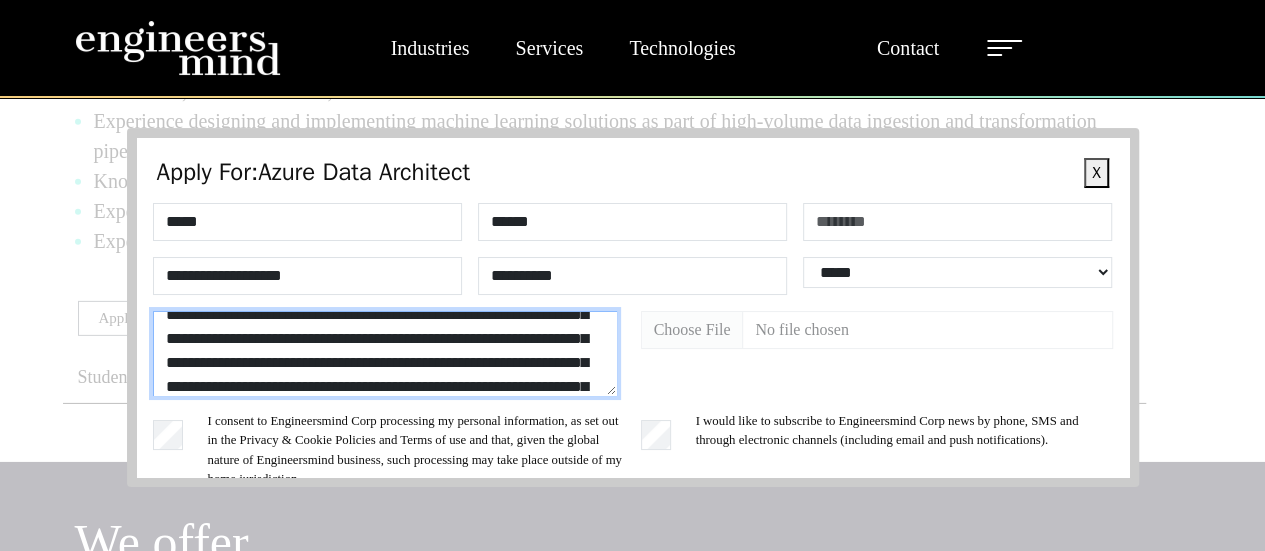 click at bounding box center (385, 353) 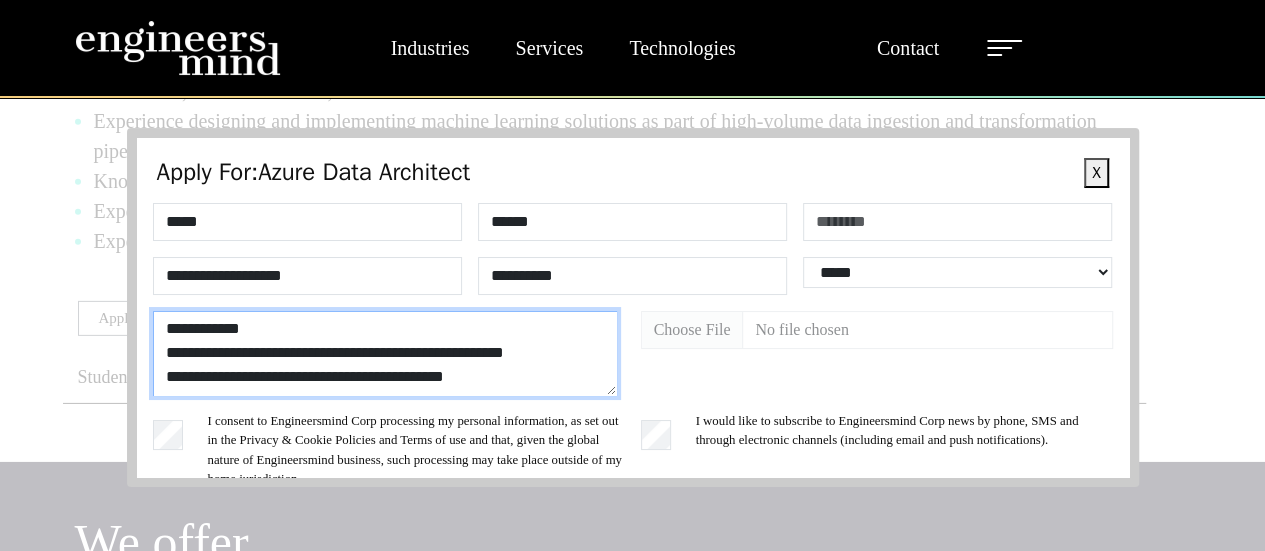 type on "**********" 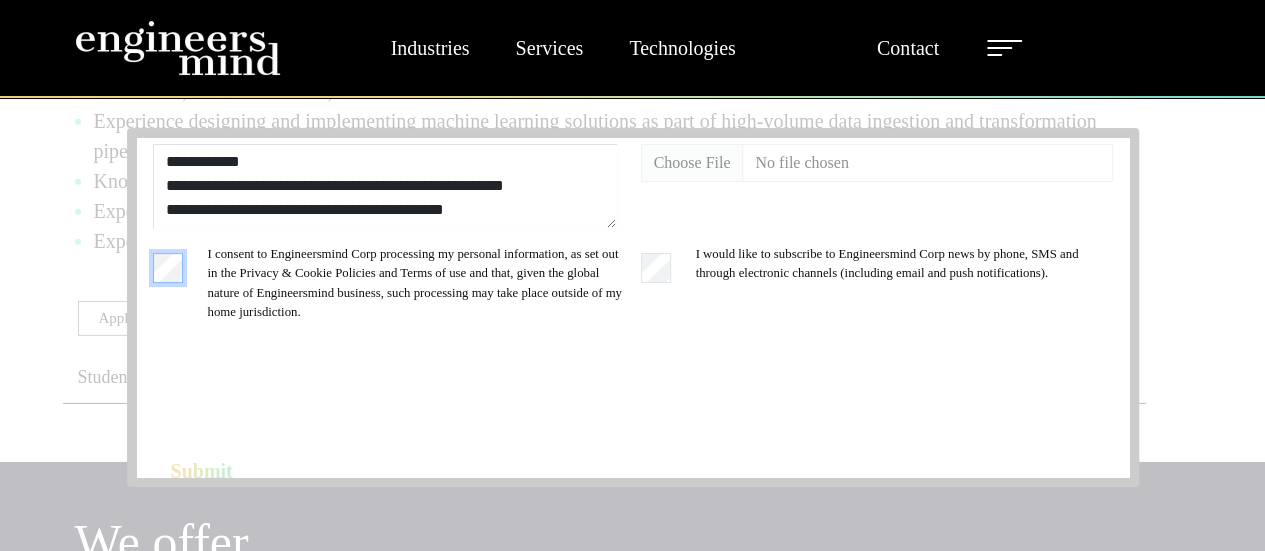 scroll, scrollTop: 199, scrollLeft: 0, axis: vertical 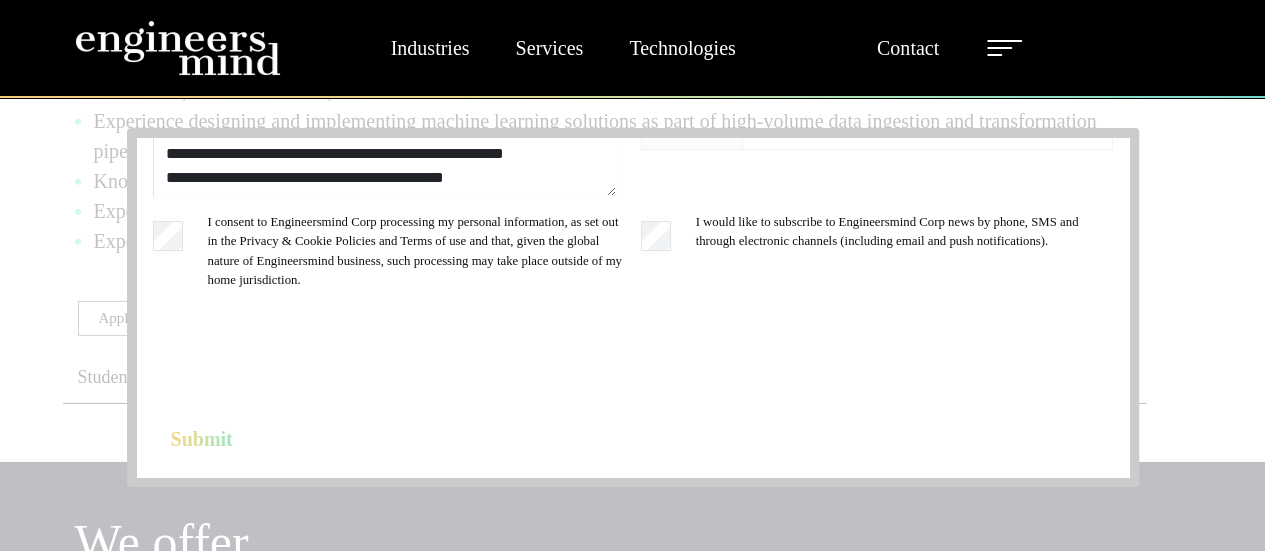 click on "Submit" at bounding box center (202, 439) 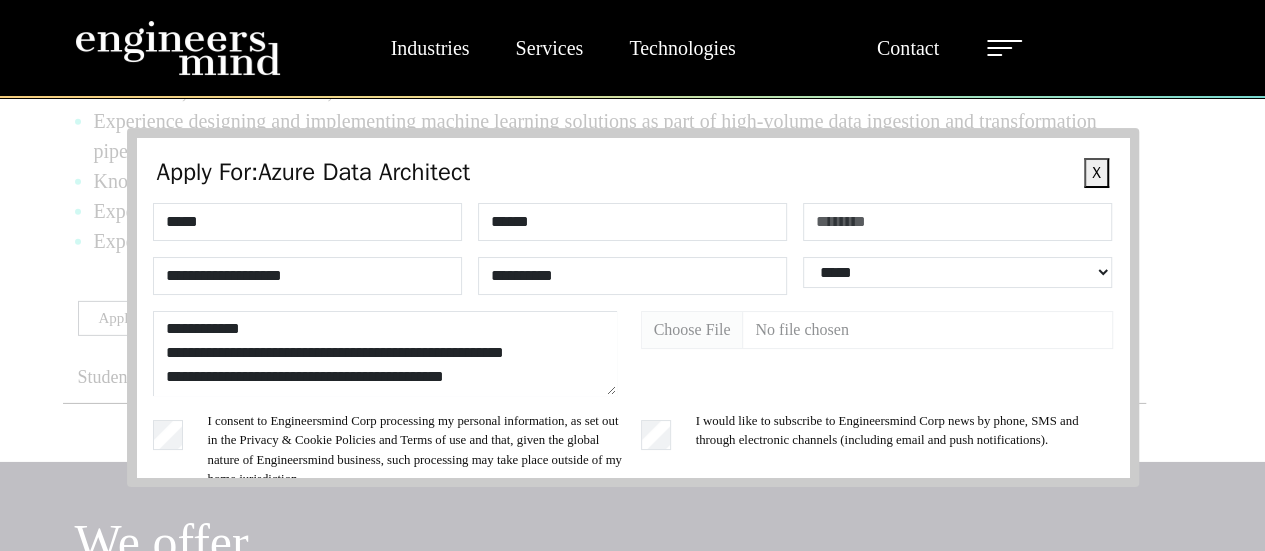 scroll, scrollTop: 199, scrollLeft: 0, axis: vertical 